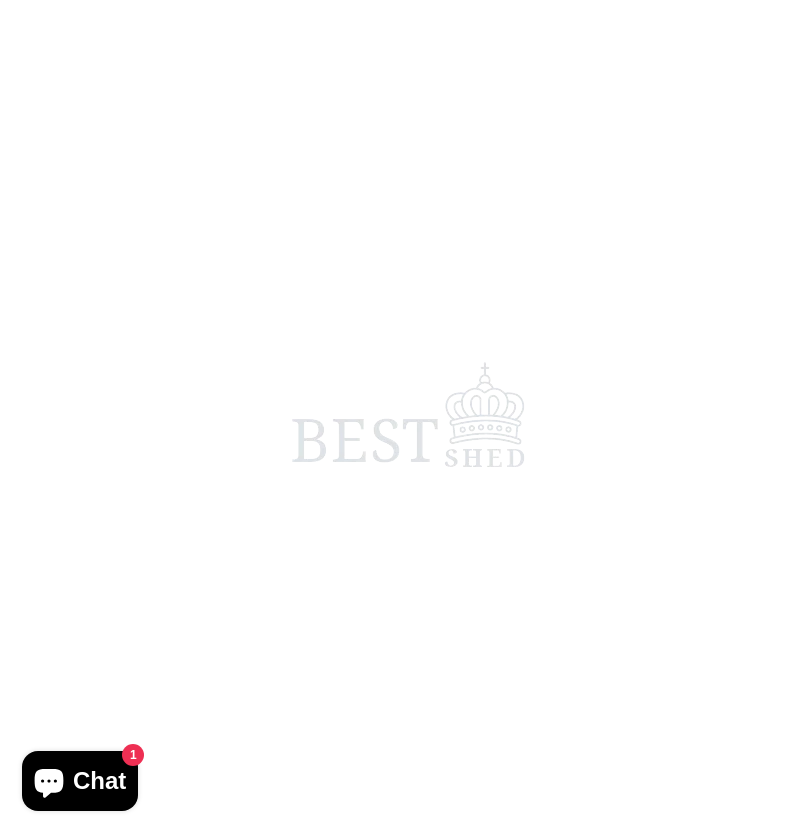 scroll, scrollTop: 0, scrollLeft: 0, axis: both 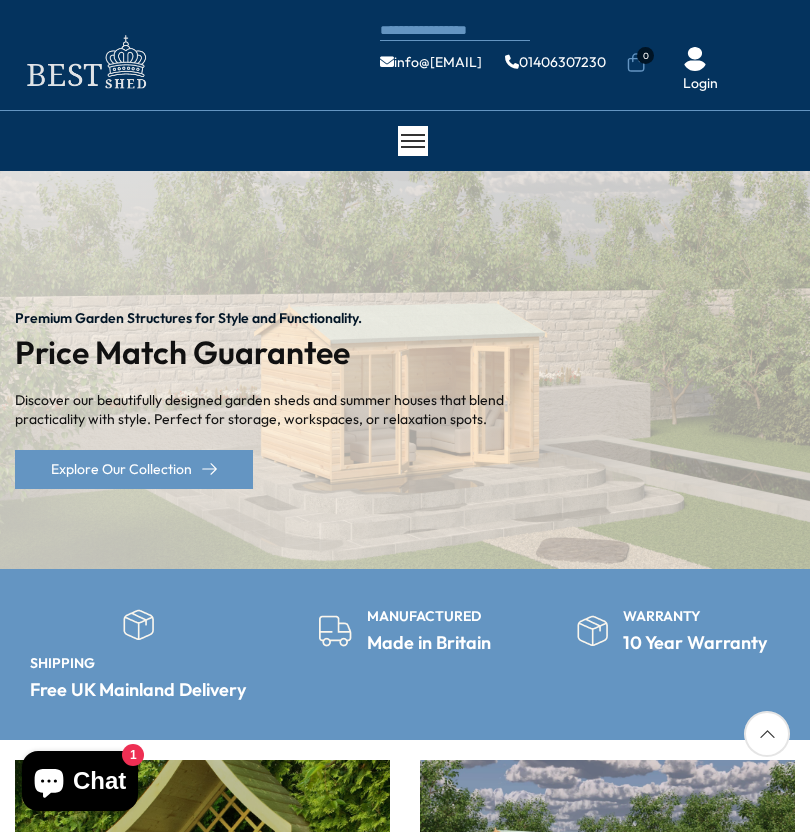 click on "Premium Garden Structures for Style and Functionality.
Price Match Guarantee
Discover our beautifully designed garden sheds and summer houses that blend practicality with style. Perfect for storage, workspaces, or relaxation spots.
Explore Our Collection" at bounding box center (405, 369) 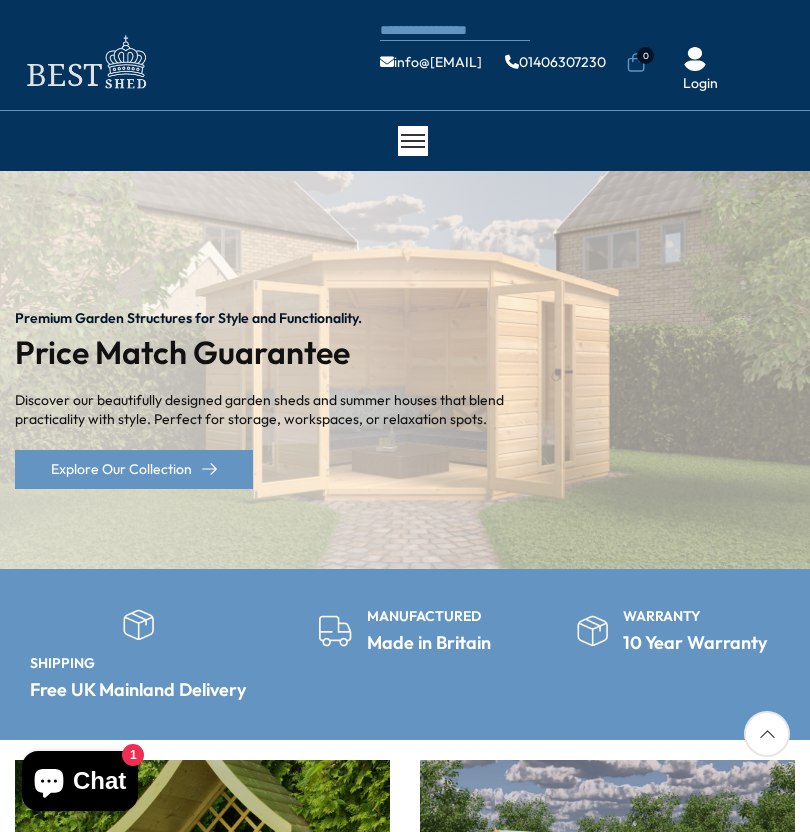 click at bounding box center [793, 364] 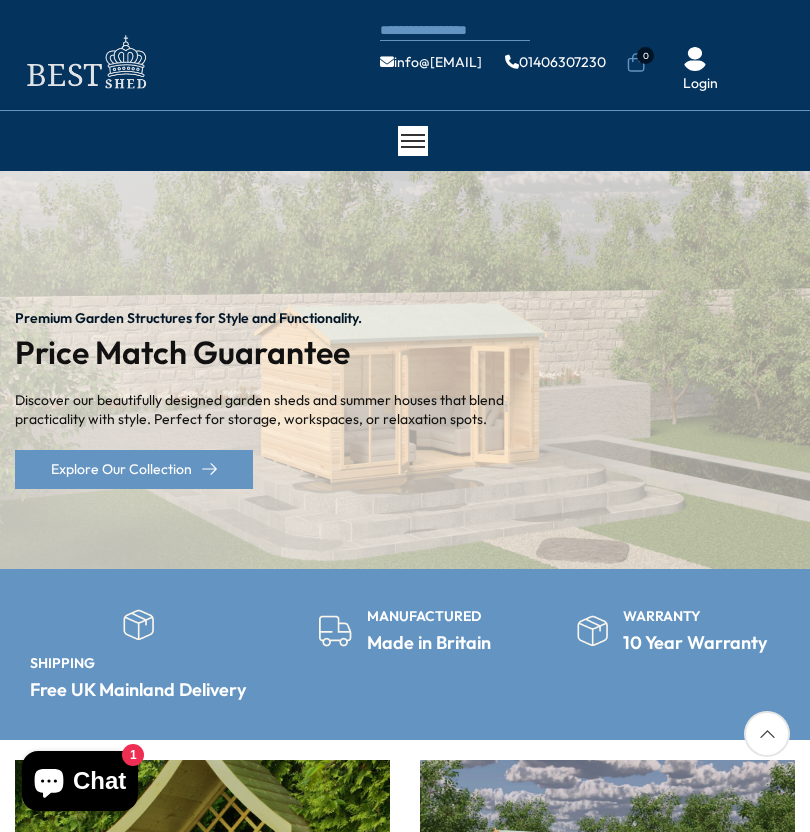 click at bounding box center (793, 364) 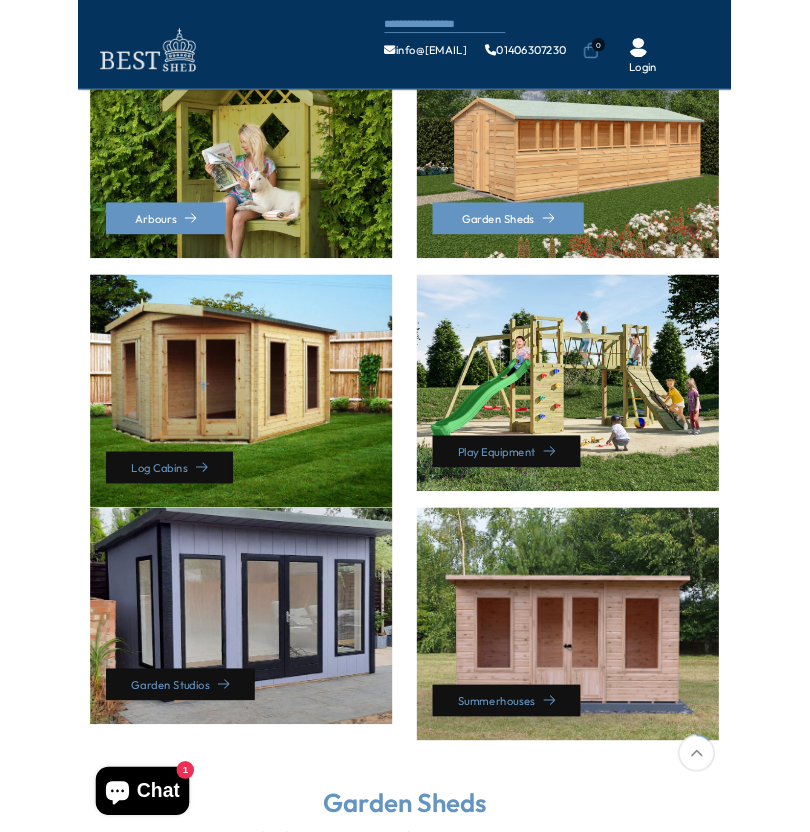 scroll, scrollTop: 592, scrollLeft: 0, axis: vertical 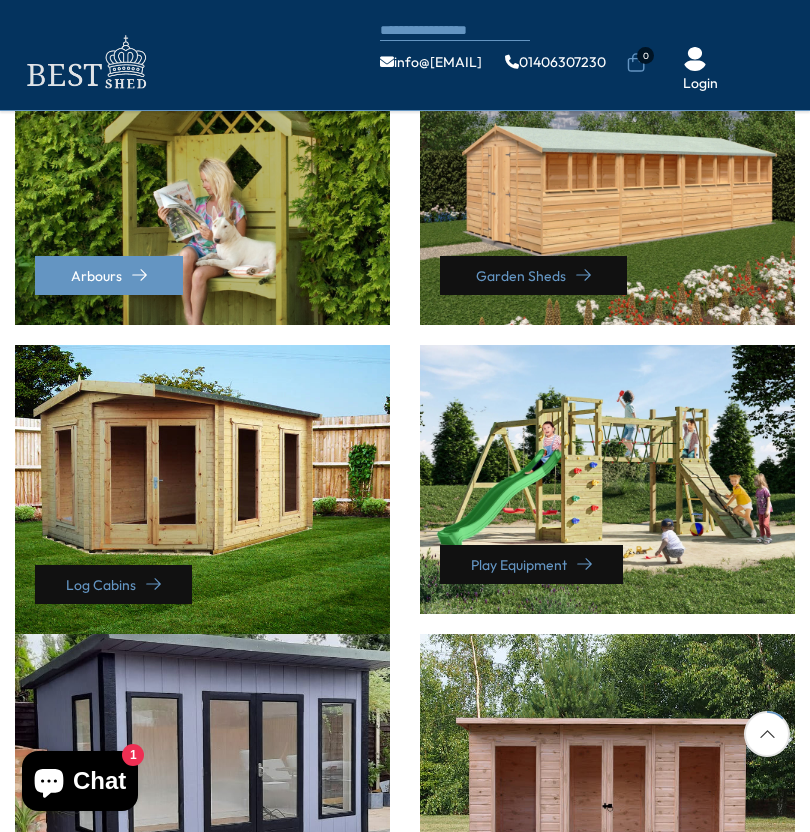 click on "Garden Sheds" at bounding box center (533, 275) 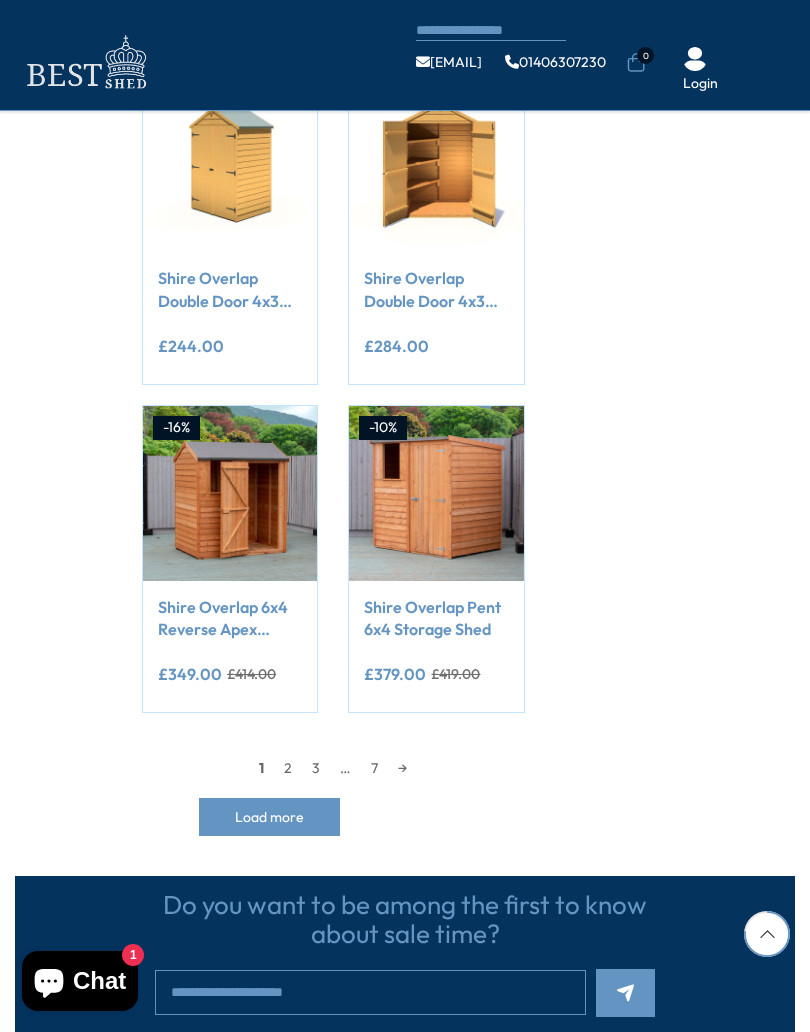 scroll, scrollTop: 1607, scrollLeft: 0, axis: vertical 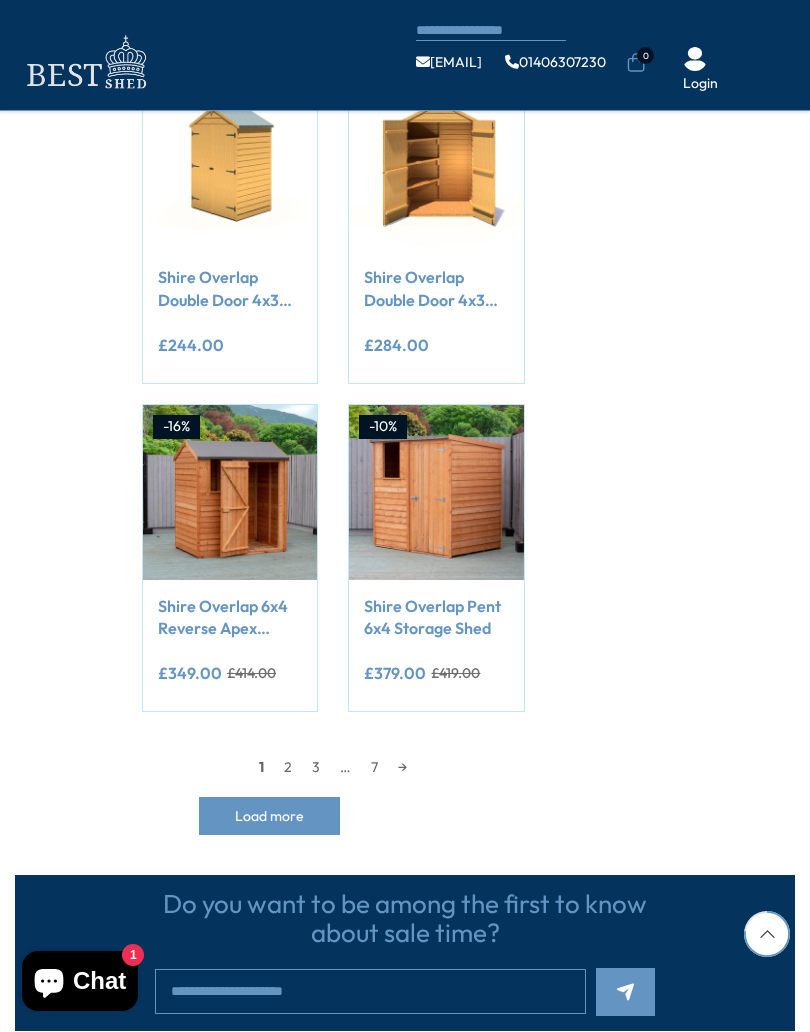 click on "2" at bounding box center (288, 767) 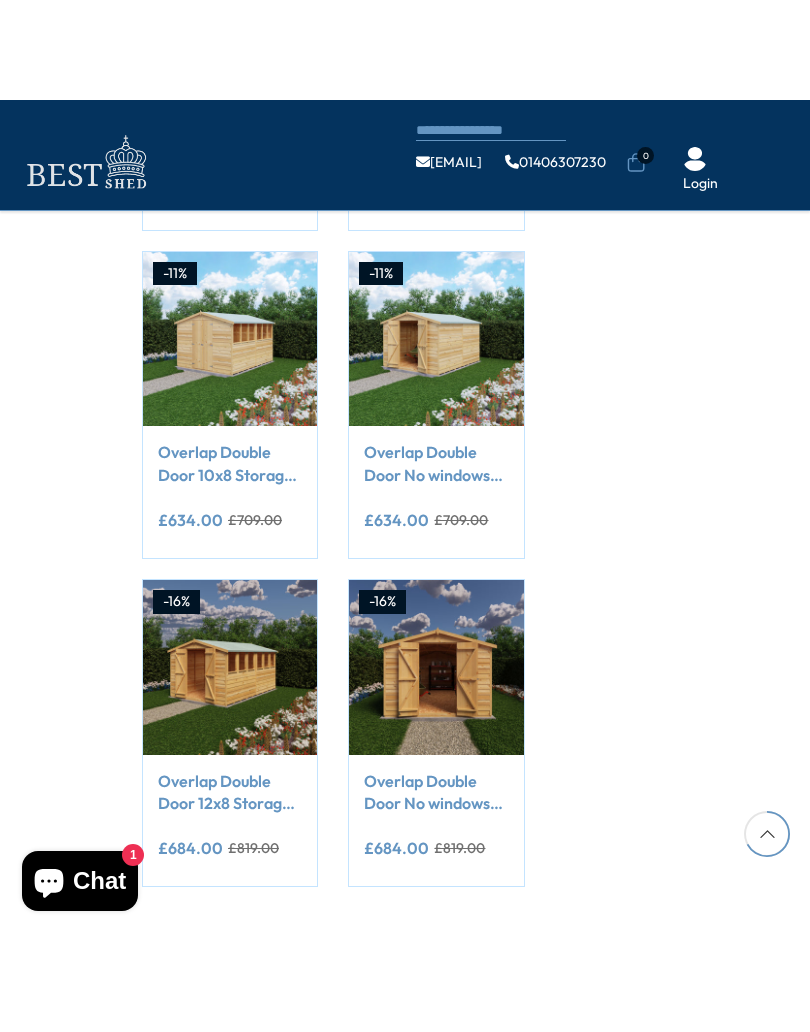 scroll, scrollTop: 1547, scrollLeft: 0, axis: vertical 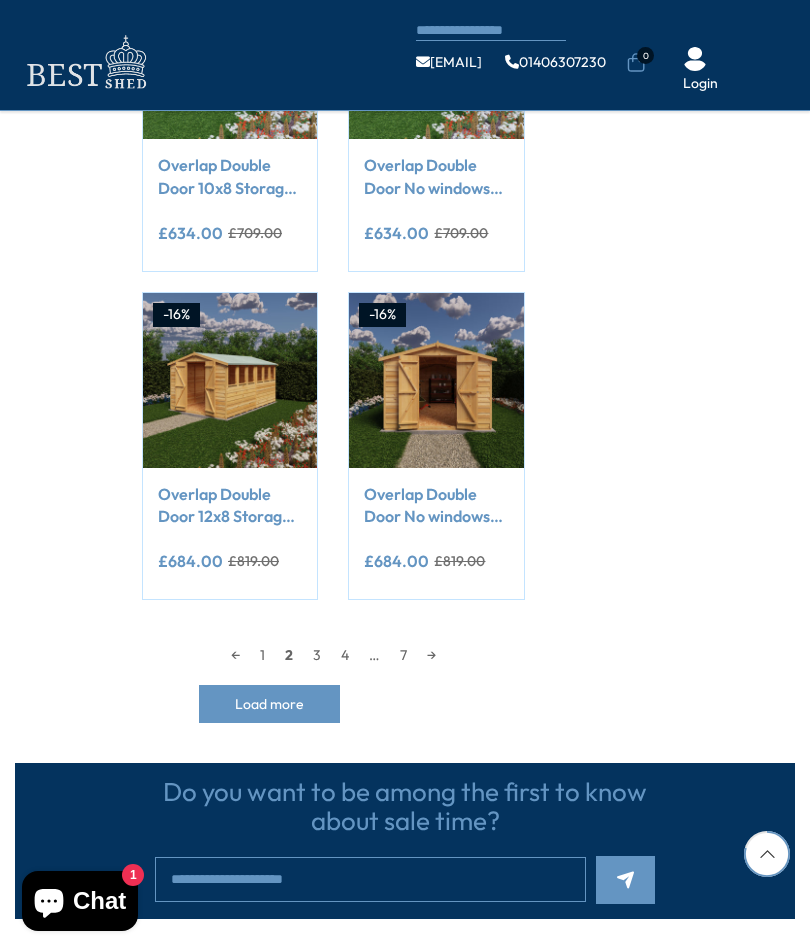 click on "3" at bounding box center (317, 655) 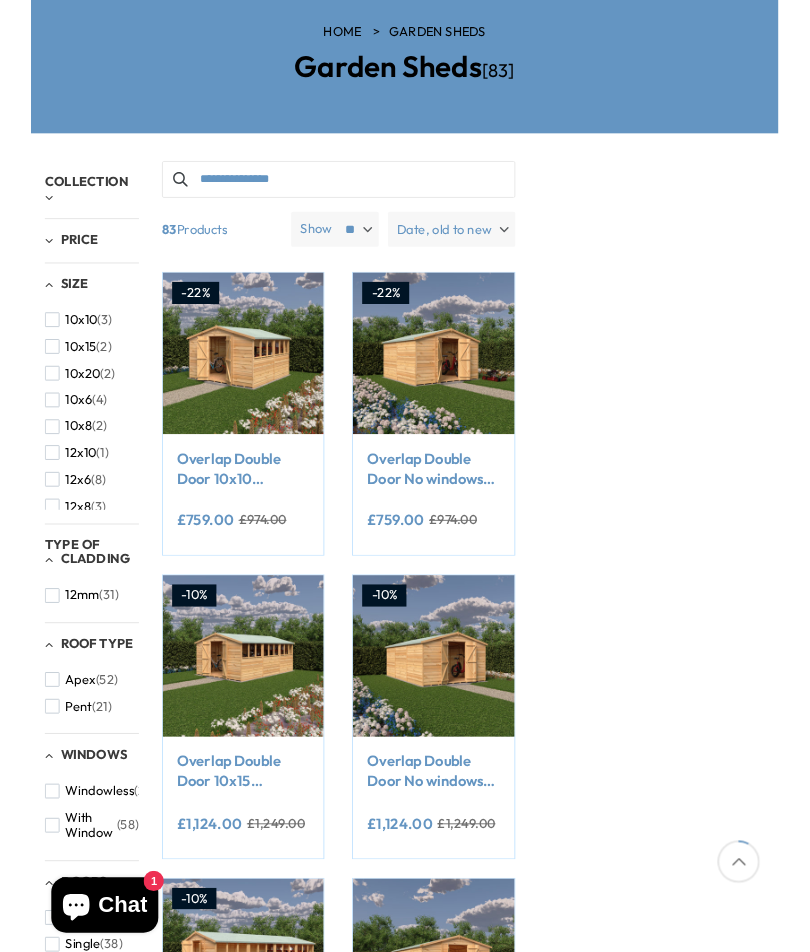 scroll, scrollTop: 184, scrollLeft: 0, axis: vertical 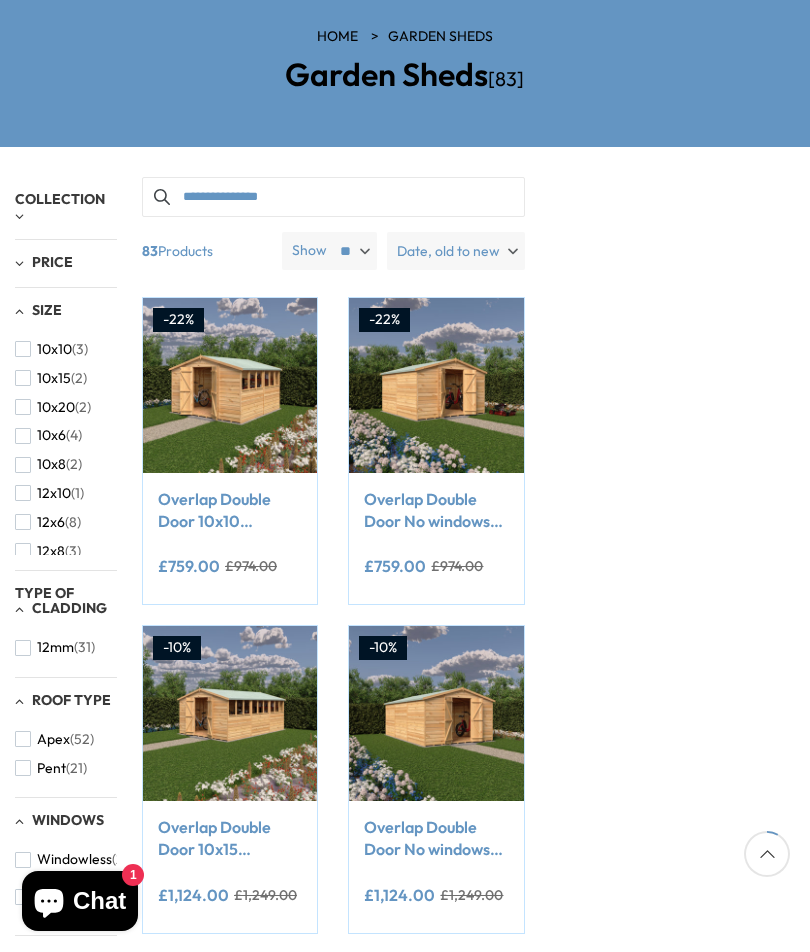 click on "Overlap Double Door No windows 10x10 Economy Storage Shed" at bounding box center [436, 510] 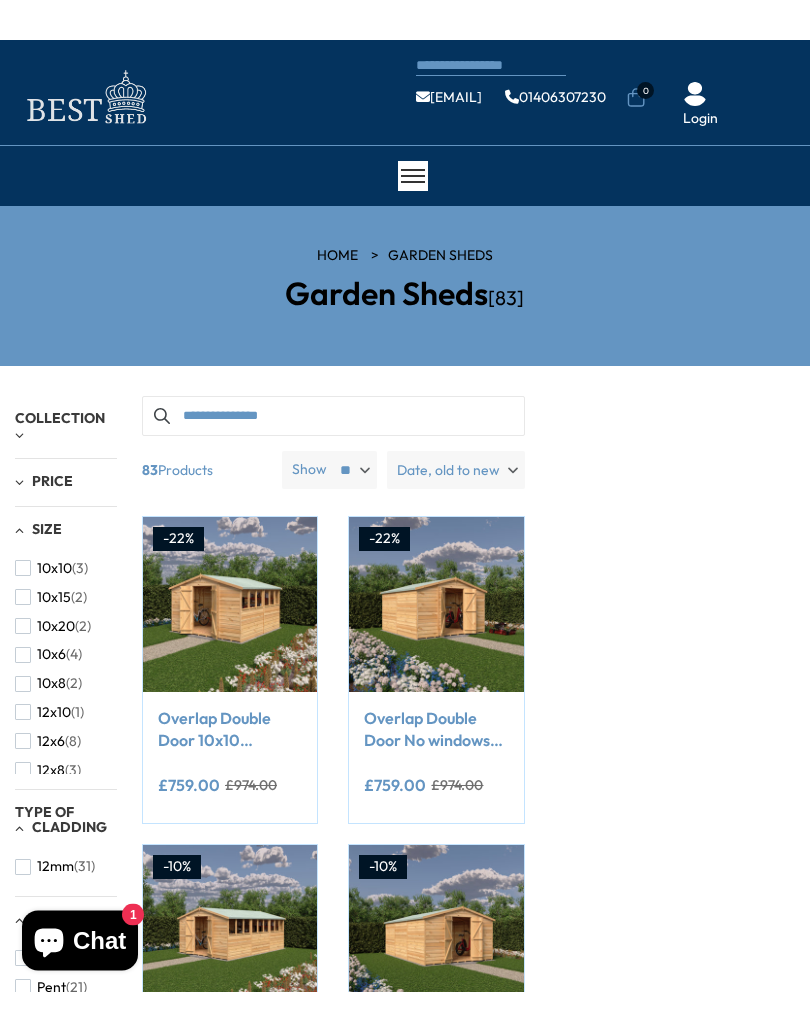 scroll, scrollTop: 5, scrollLeft: 0, axis: vertical 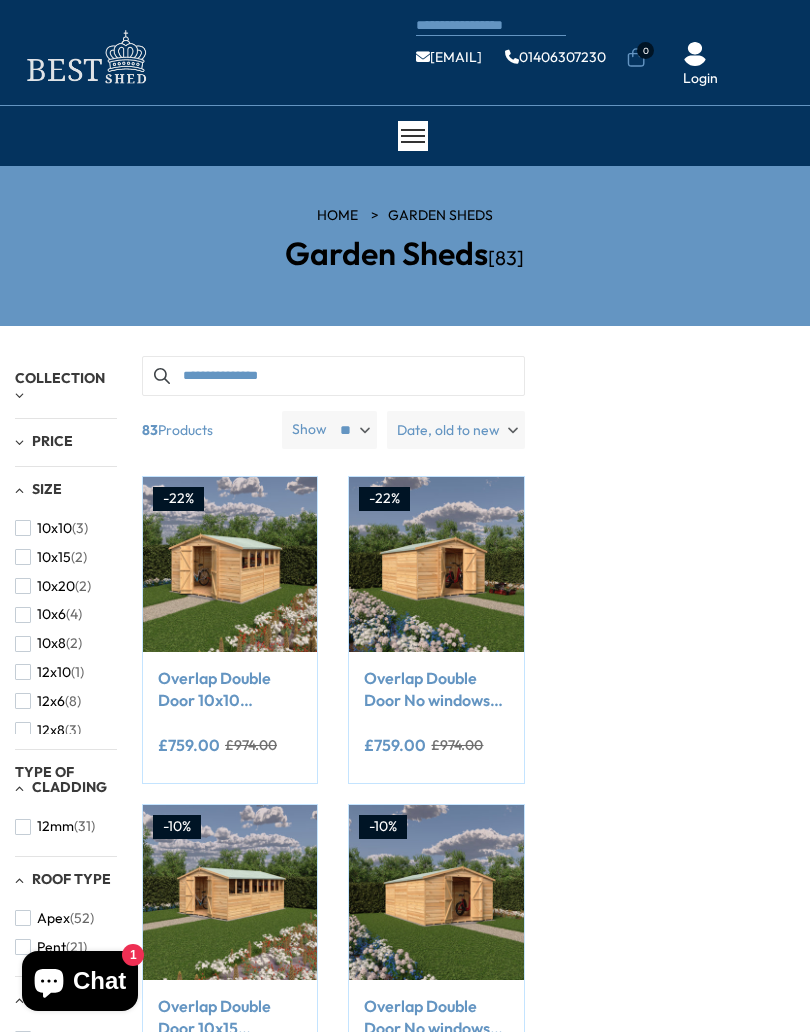 click on "10x8" at bounding box center [51, 643] 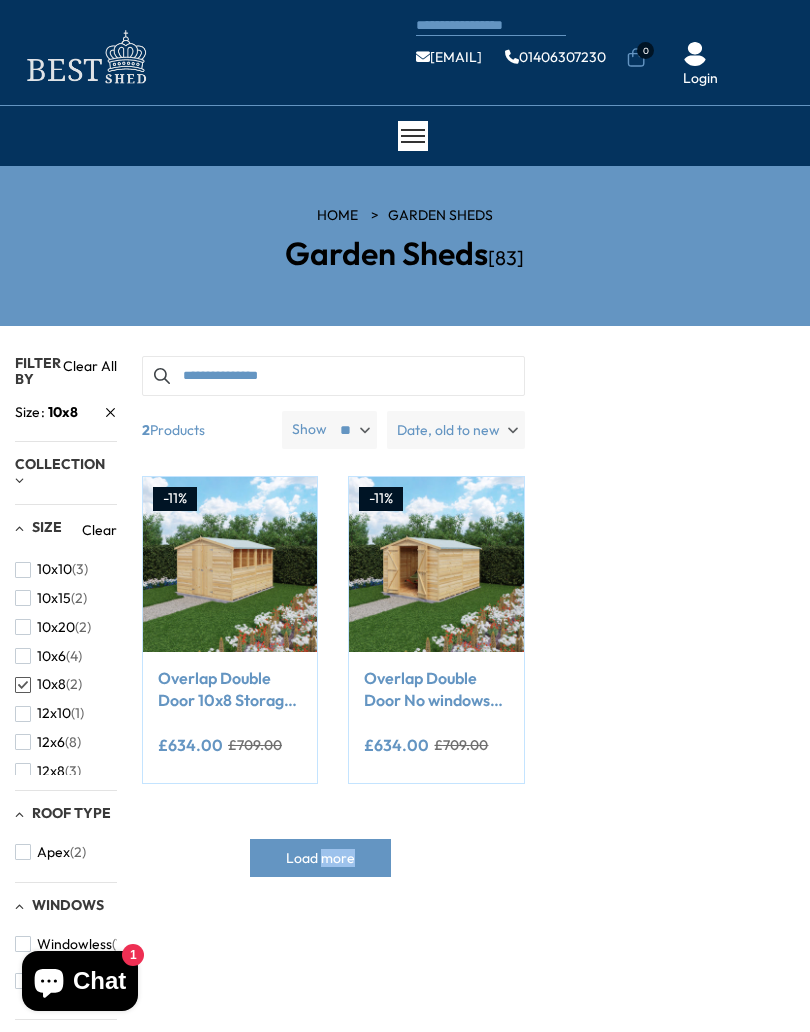 click on "Filter By
Filter By
Clear All
Size
10x8
Collection
Garden Sheds
(2)
Log Cabins
(2)
Summerhouses
(2)
Size (3)" at bounding box center [405, 764] 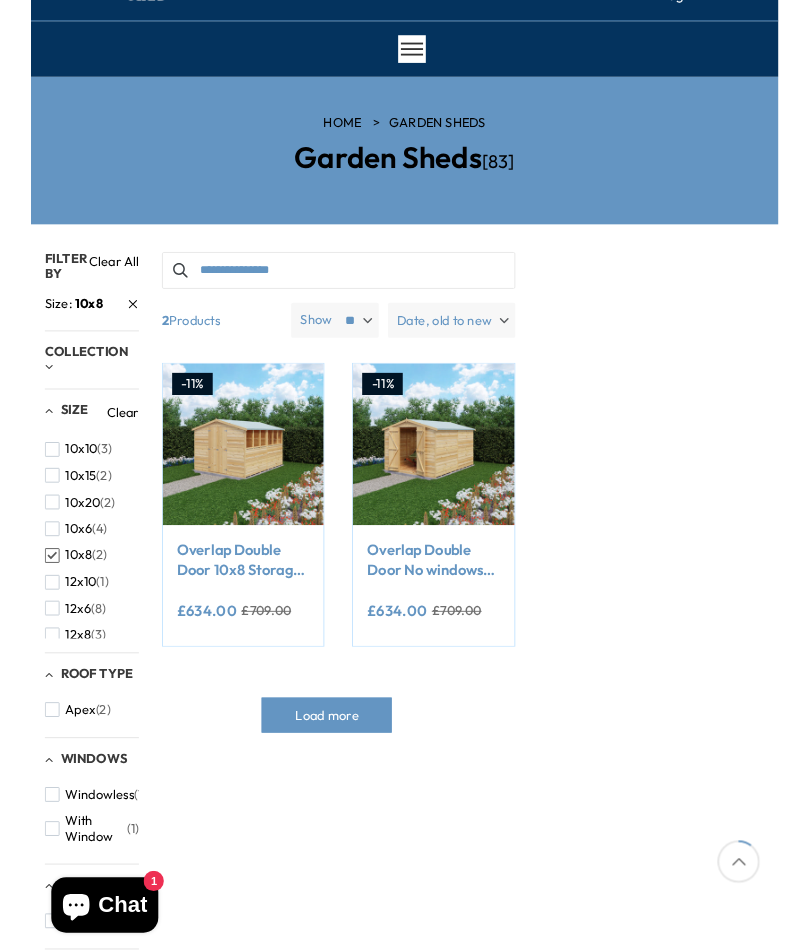 scroll, scrollTop: 50, scrollLeft: 0, axis: vertical 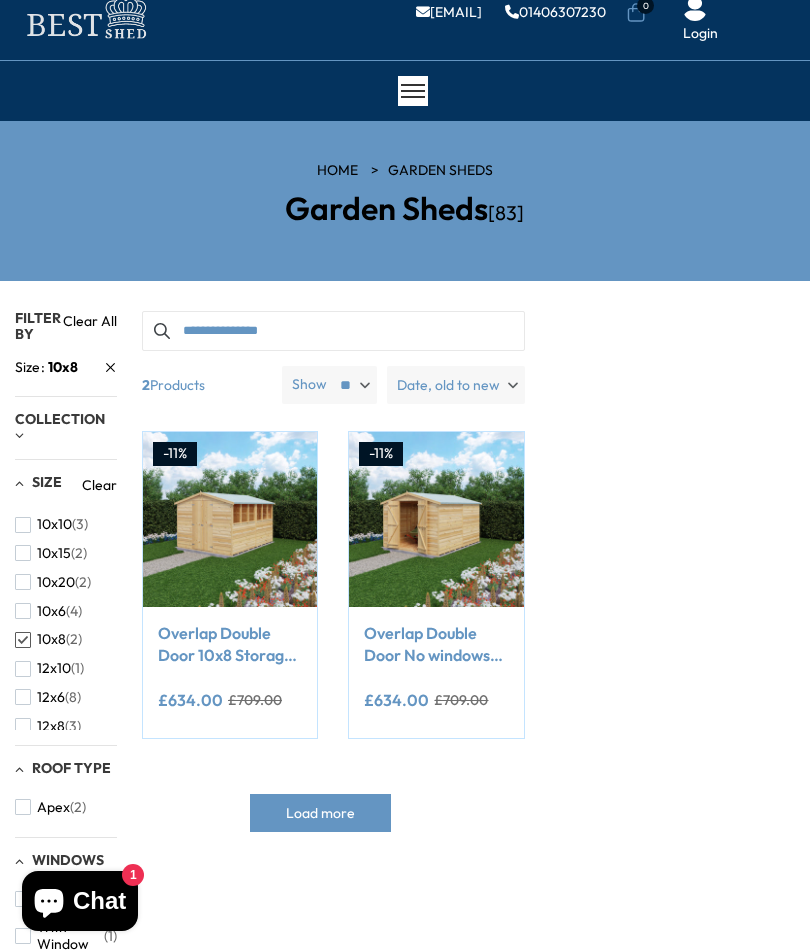 click on "Load more" at bounding box center [320, 813] 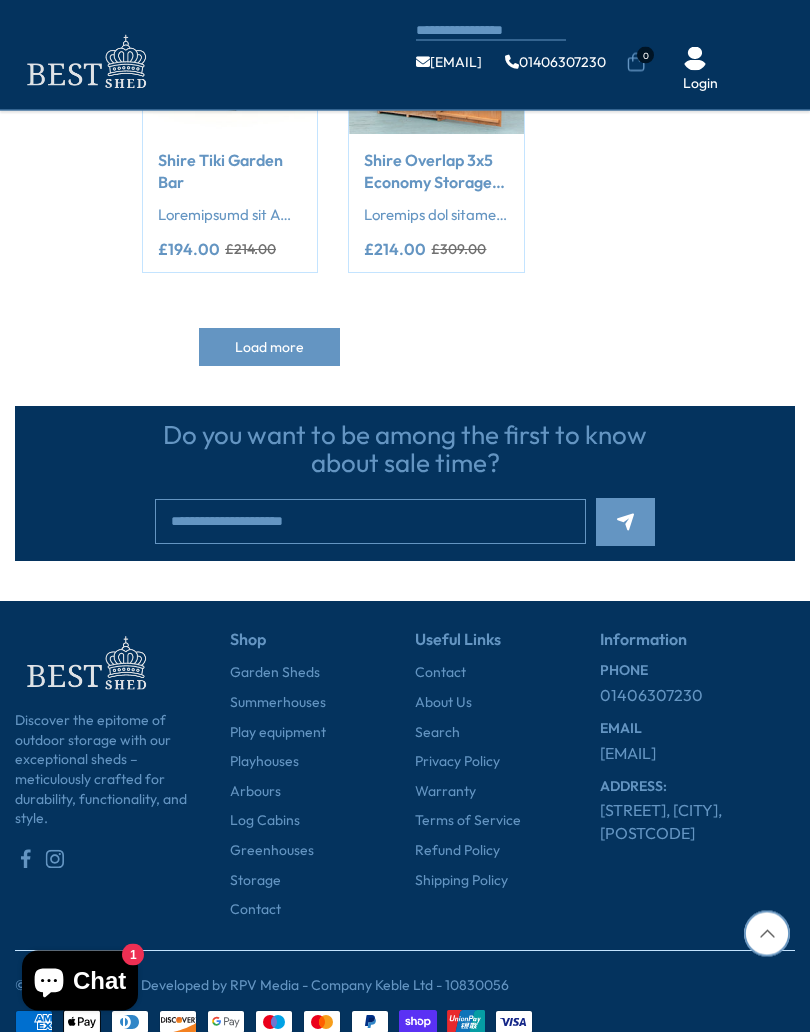 scroll, scrollTop: 3763, scrollLeft: 0, axis: vertical 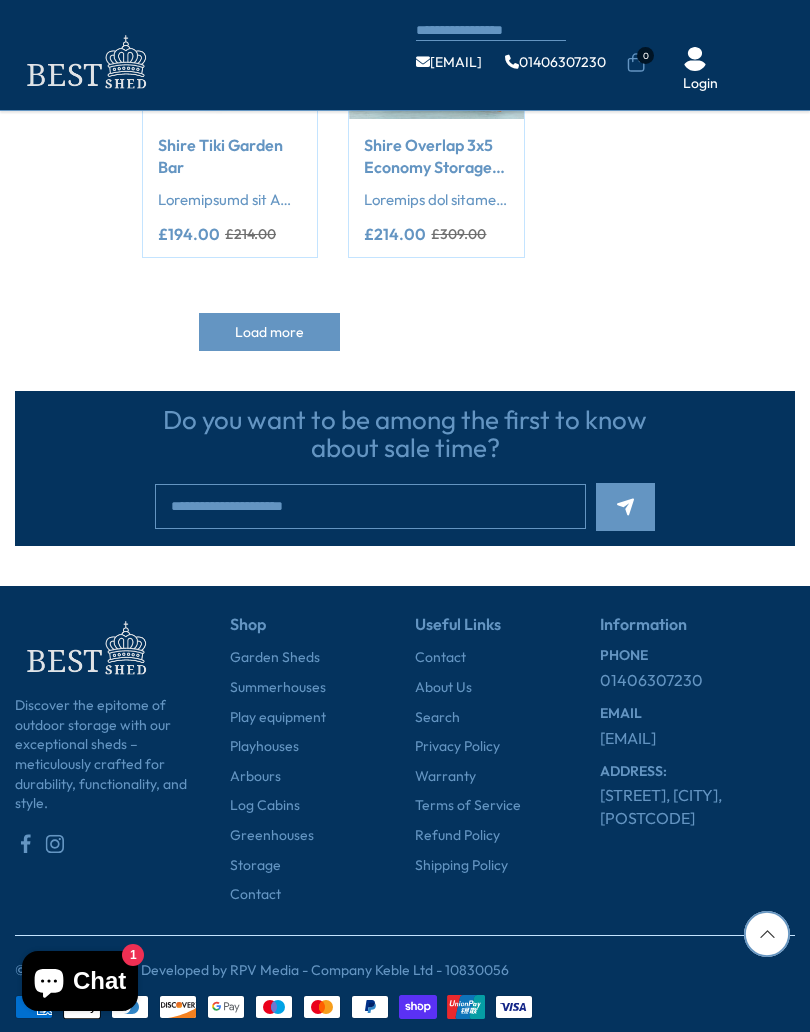 click on "Garden Sheds" at bounding box center [275, 658] 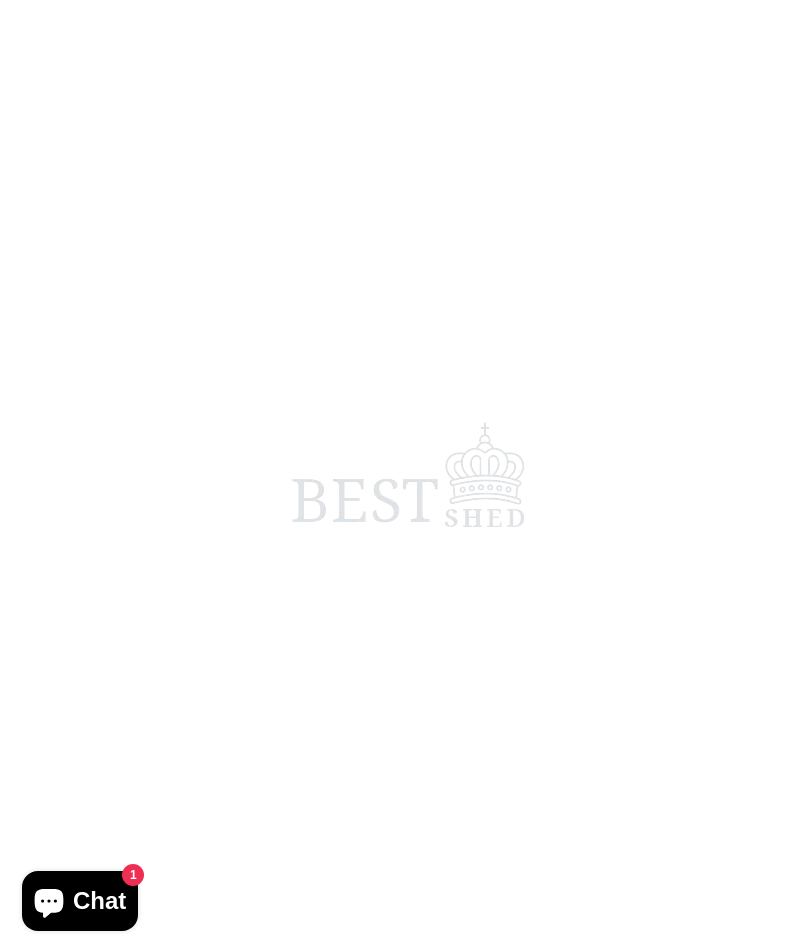 scroll, scrollTop: 0, scrollLeft: 0, axis: both 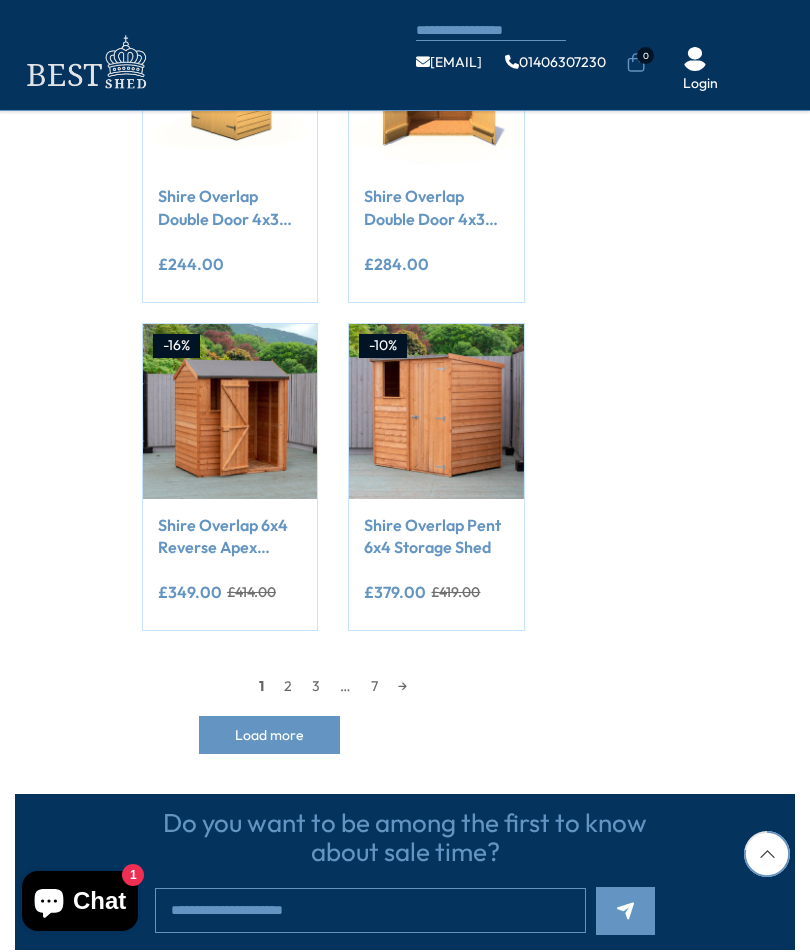 click on "2" at bounding box center [288, 686] 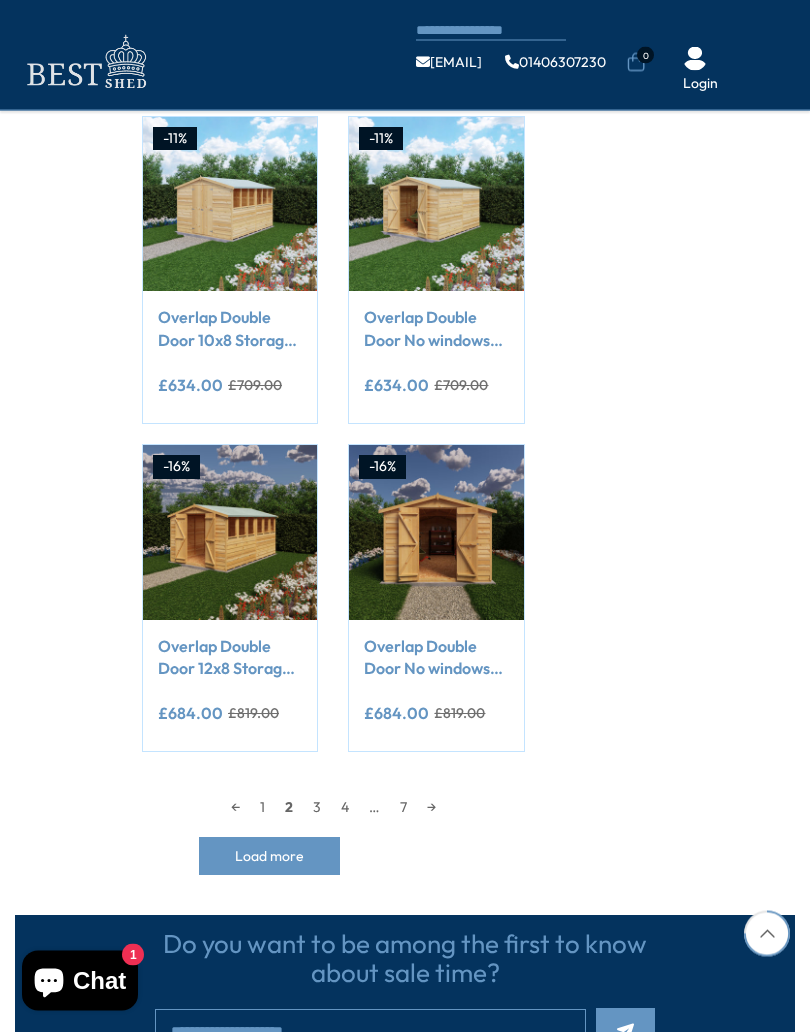 scroll, scrollTop: 1567, scrollLeft: 0, axis: vertical 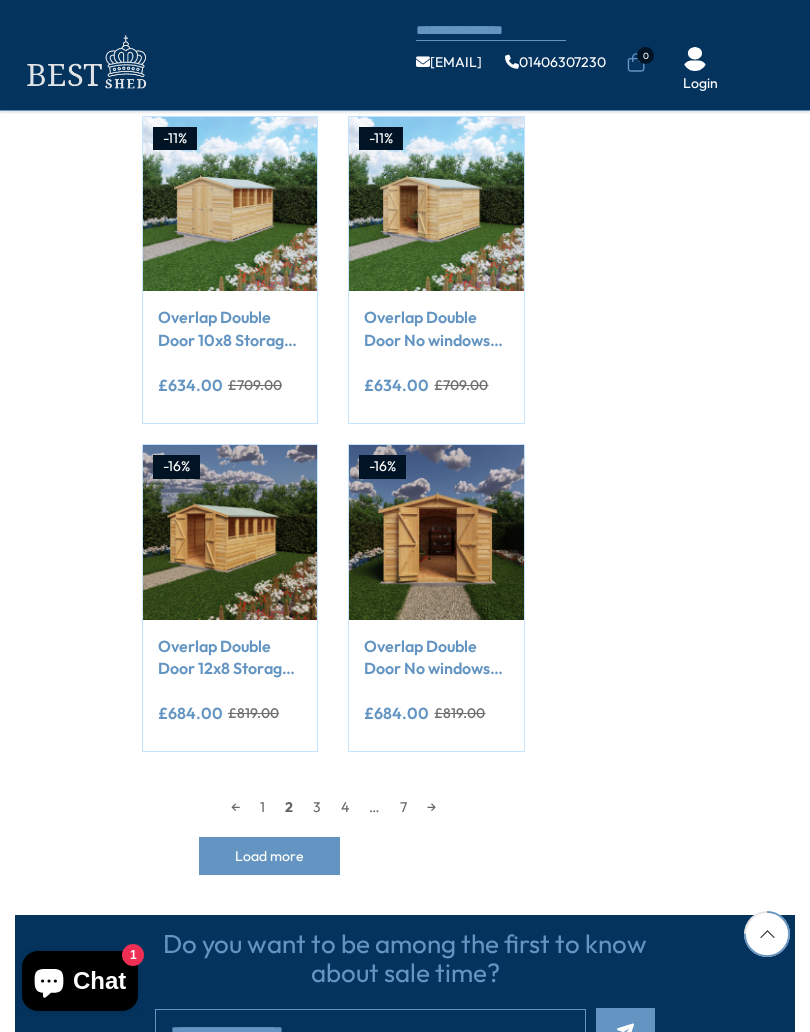 click on "Load more" at bounding box center (269, 856) 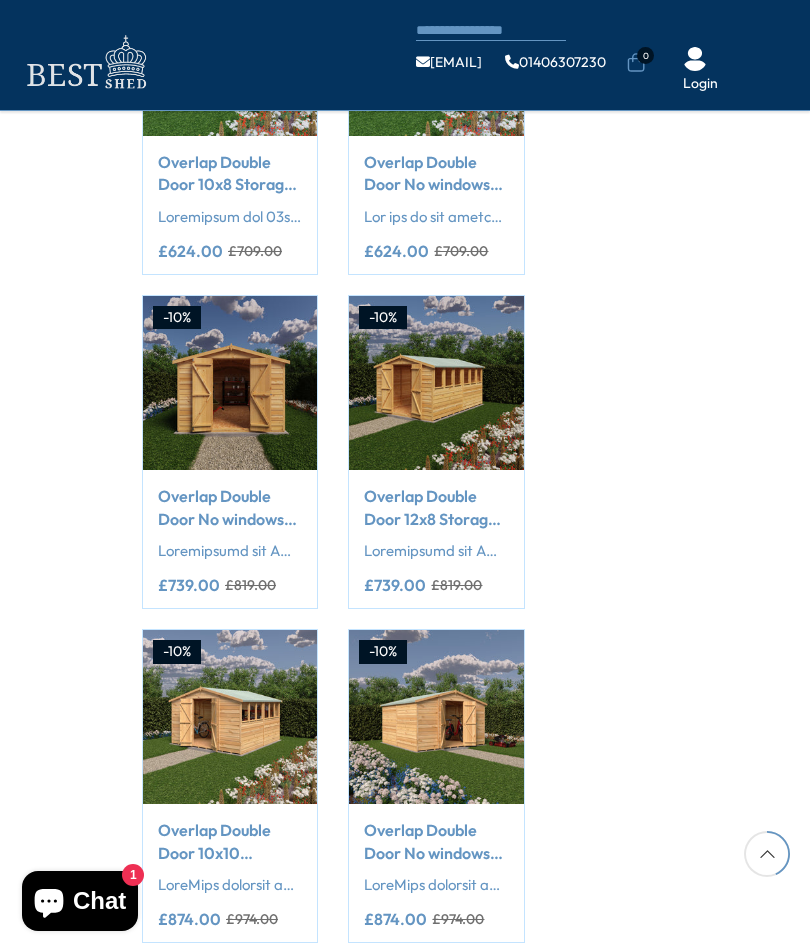 scroll, scrollTop: 2378, scrollLeft: 0, axis: vertical 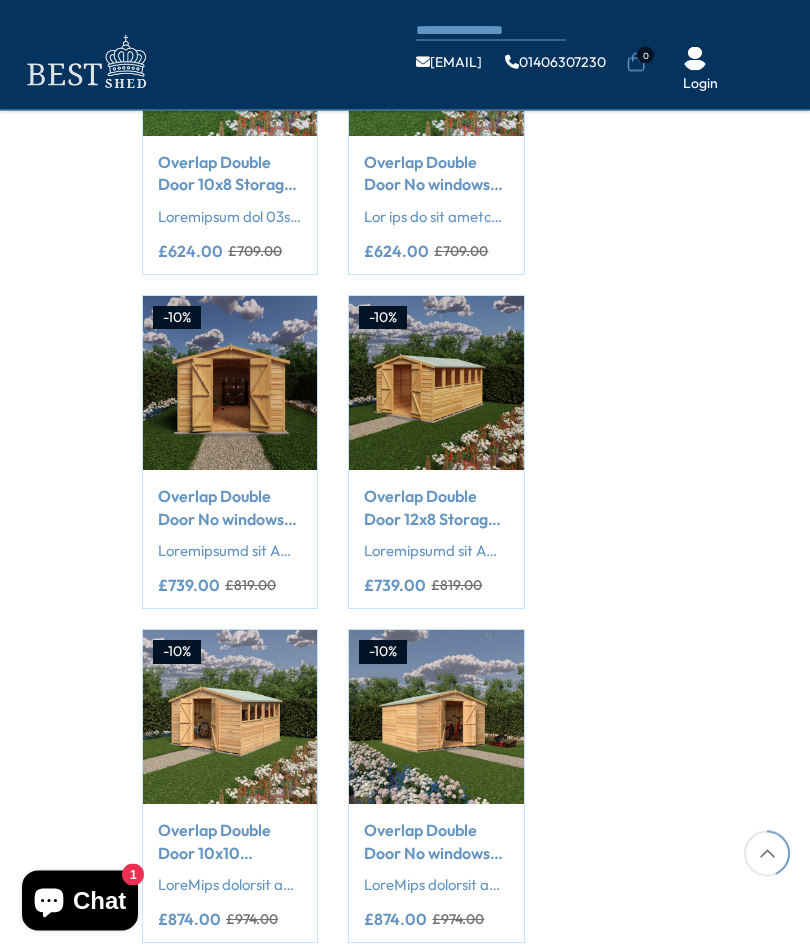 click on "Filter By
Collection
Arbours
(17)
Fencing
(16)
Garden Studios
(15)
Garden Sheds
(83)
Greenhouses
(31)
Log Cabins
(90)
(17)" at bounding box center [405, 624] 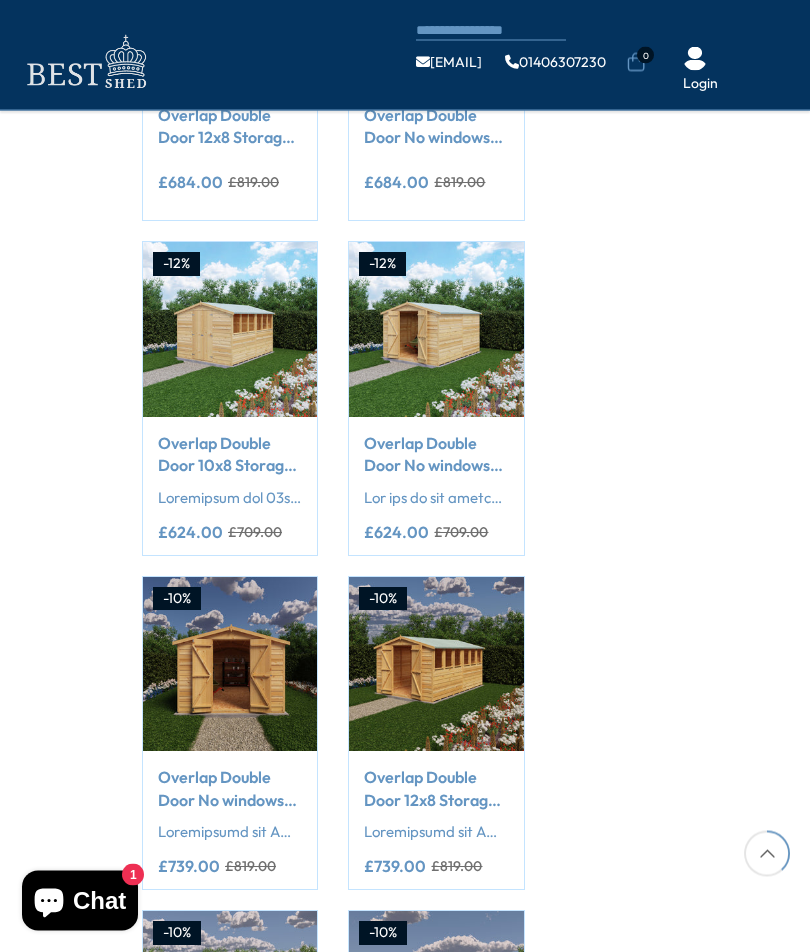 scroll, scrollTop: 2098, scrollLeft: 0, axis: vertical 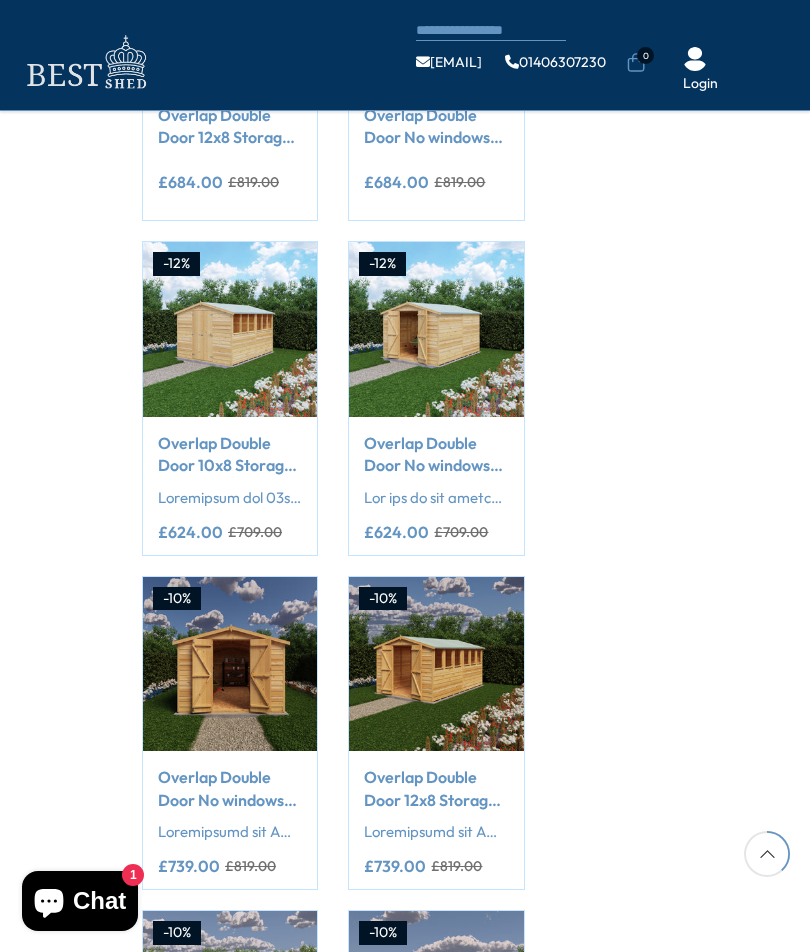 click on "Filter By
Collection
Arbours
(17)
Fencing
(16)
Garden Studios
(15)
Garden Sheds
(83)
Greenhouses
(31)
Log Cabins
(90)
(17)" at bounding box center (405, 904) 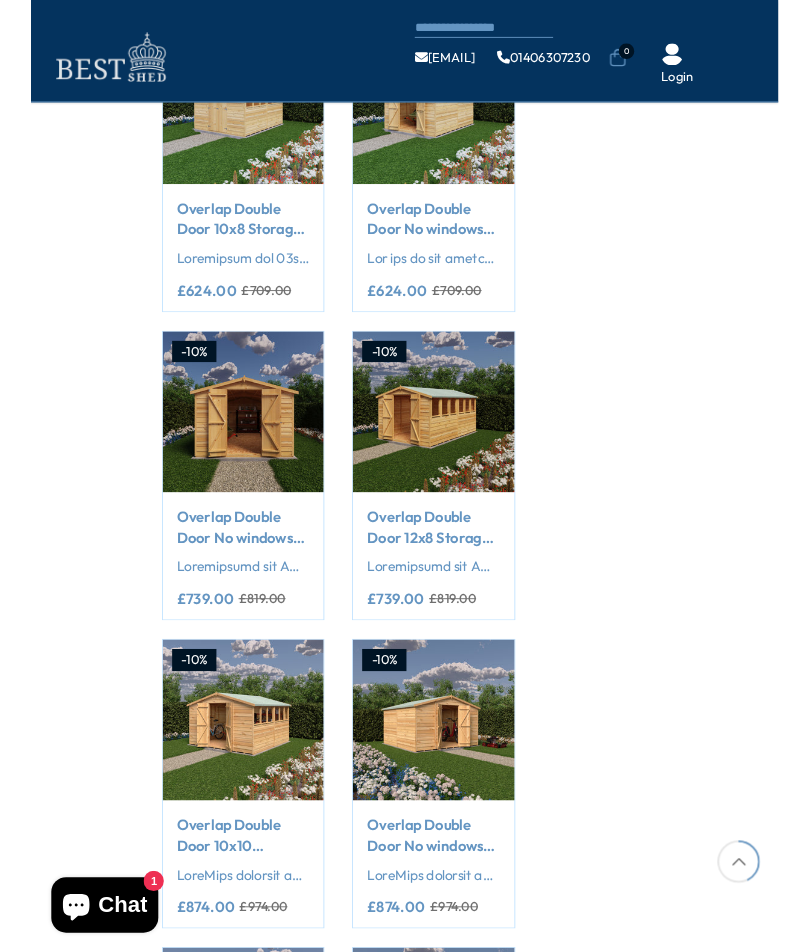 scroll, scrollTop: 2316, scrollLeft: 0, axis: vertical 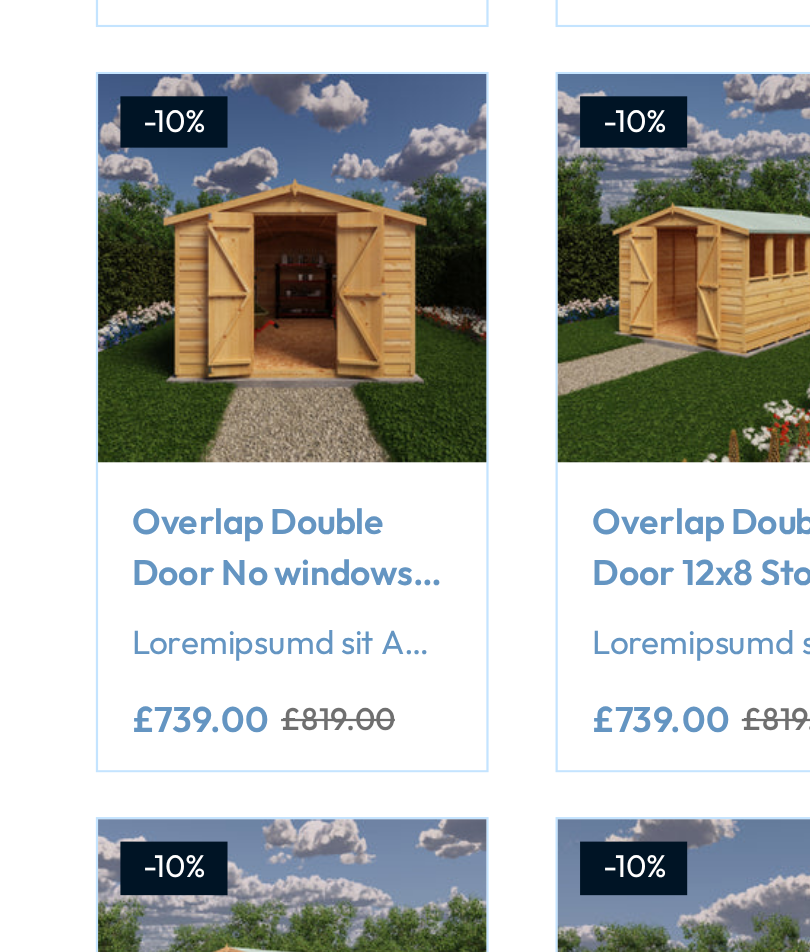 click on "Add to Cart" at bounding box center (436, -159) 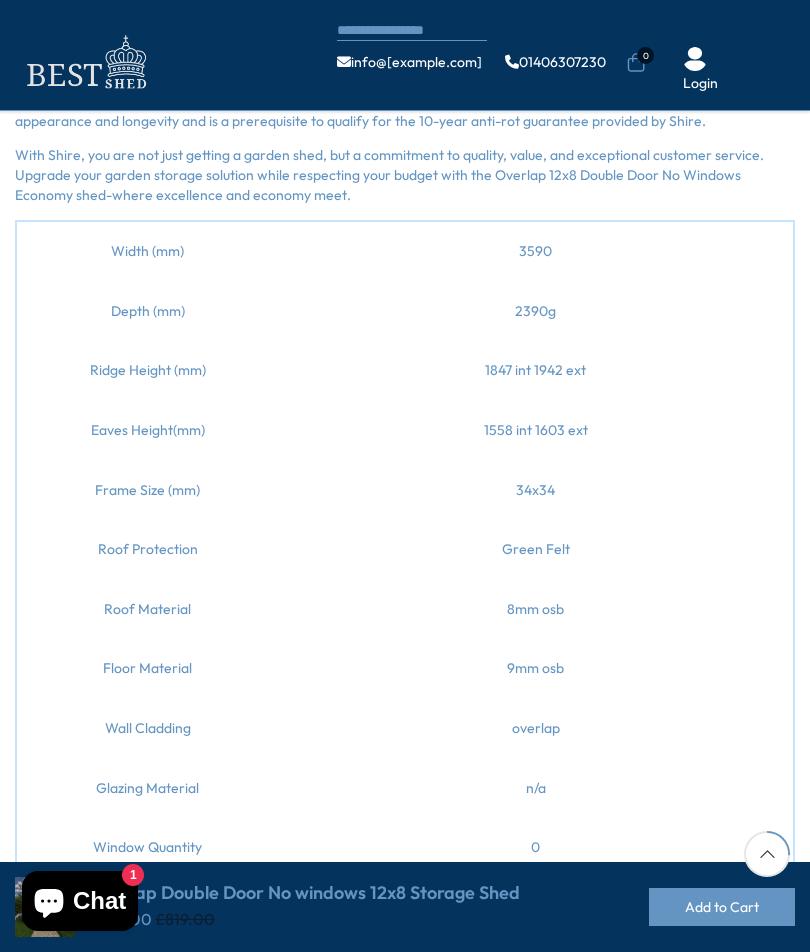 scroll, scrollTop: 978, scrollLeft: 0, axis: vertical 